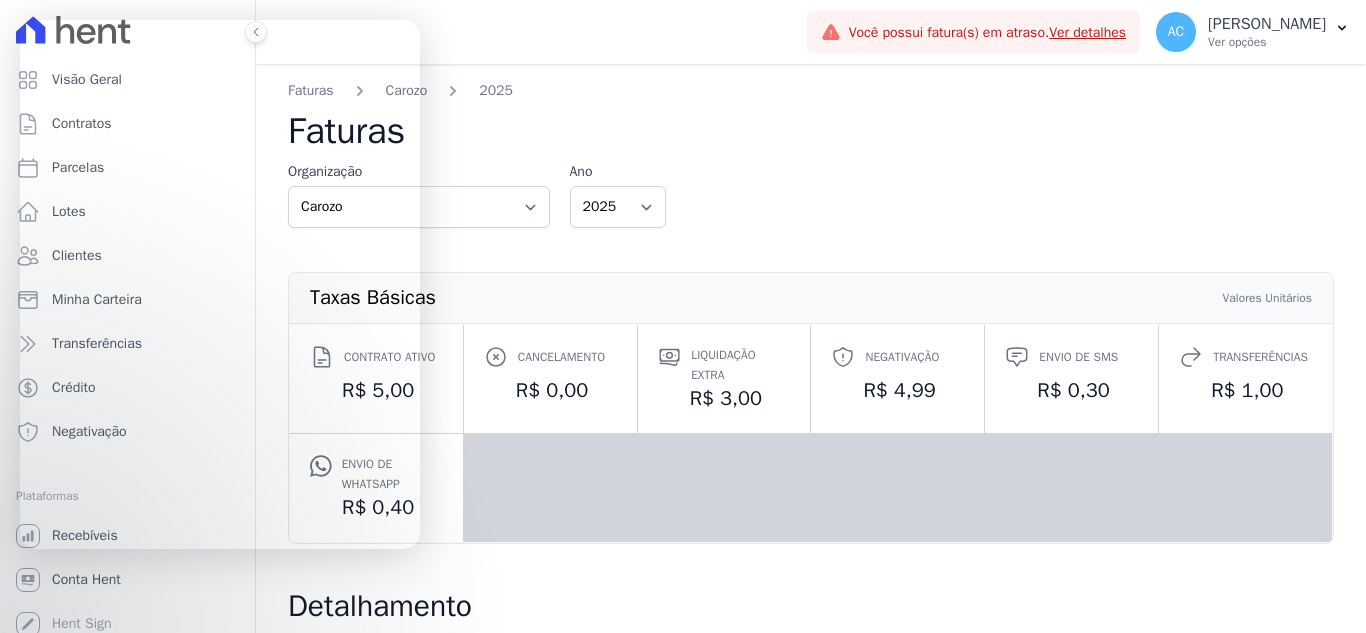 scroll, scrollTop: 0, scrollLeft: 0, axis: both 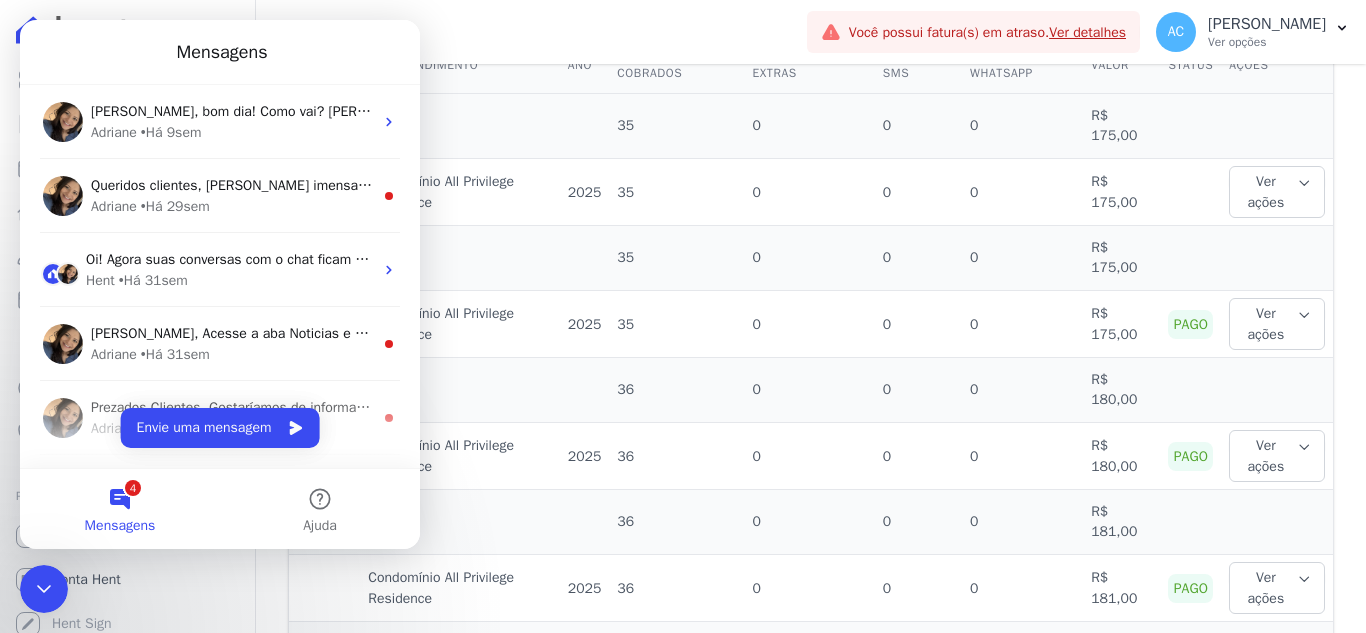 click at bounding box center (127, 30) 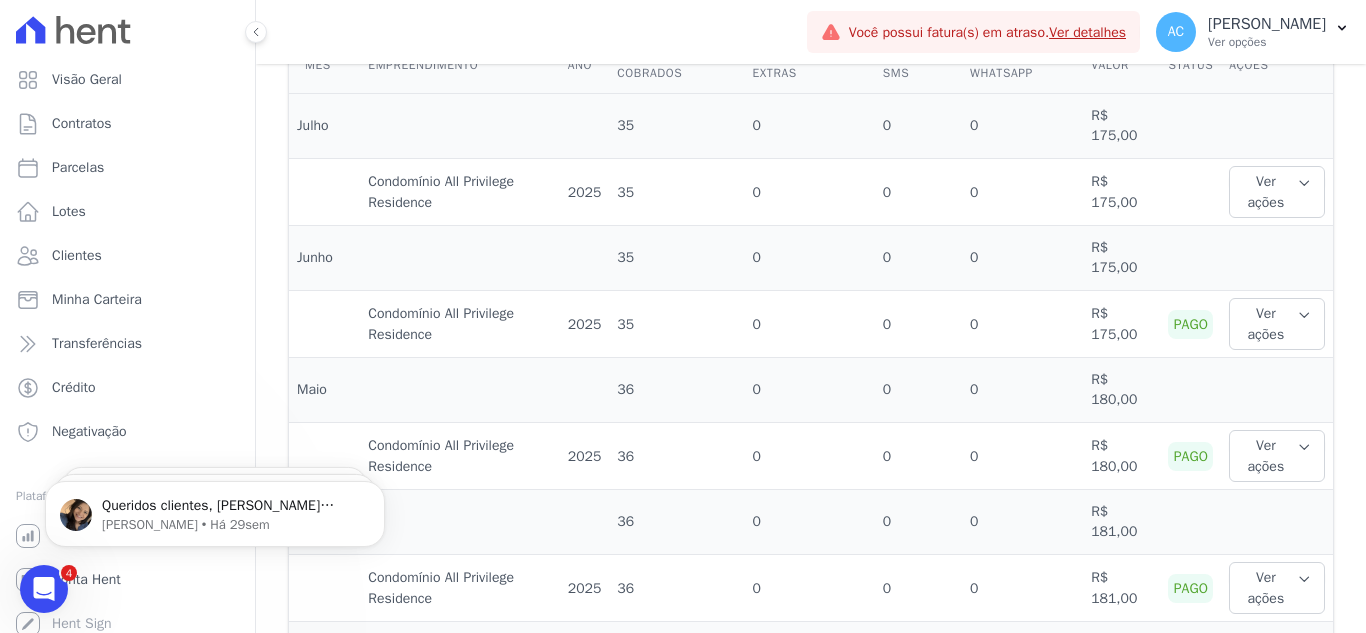scroll, scrollTop: 0, scrollLeft: 0, axis: both 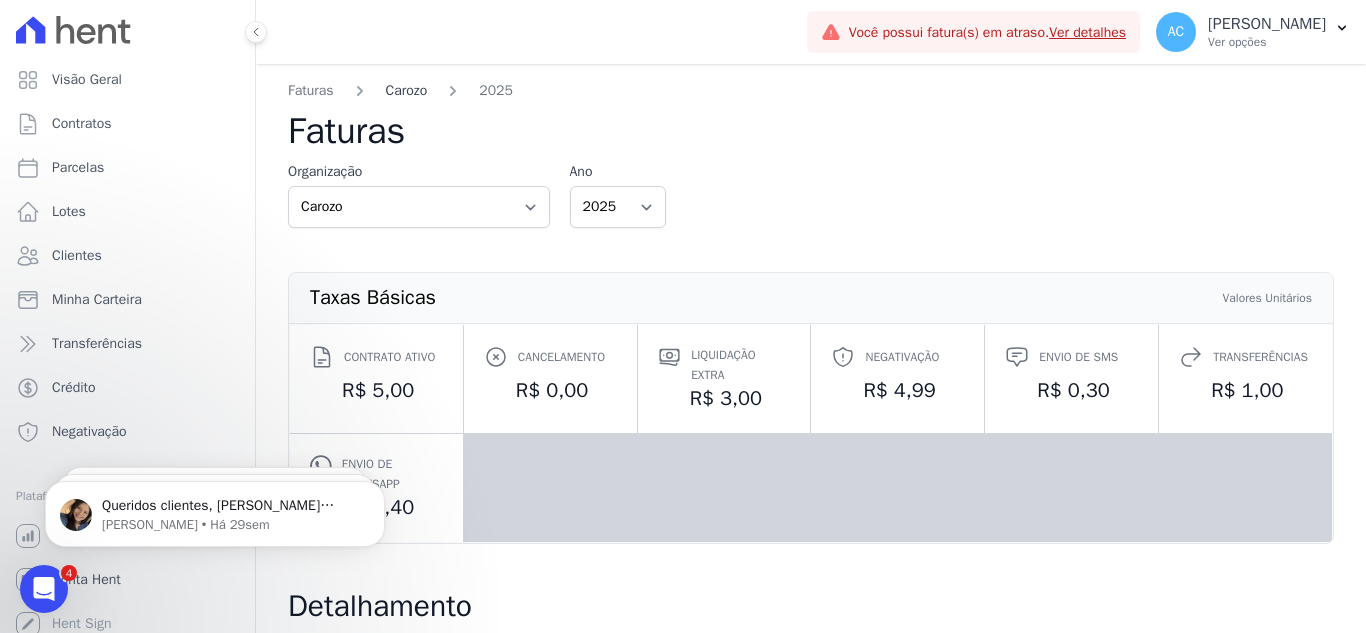 click on "Carozo" at bounding box center [407, 90] 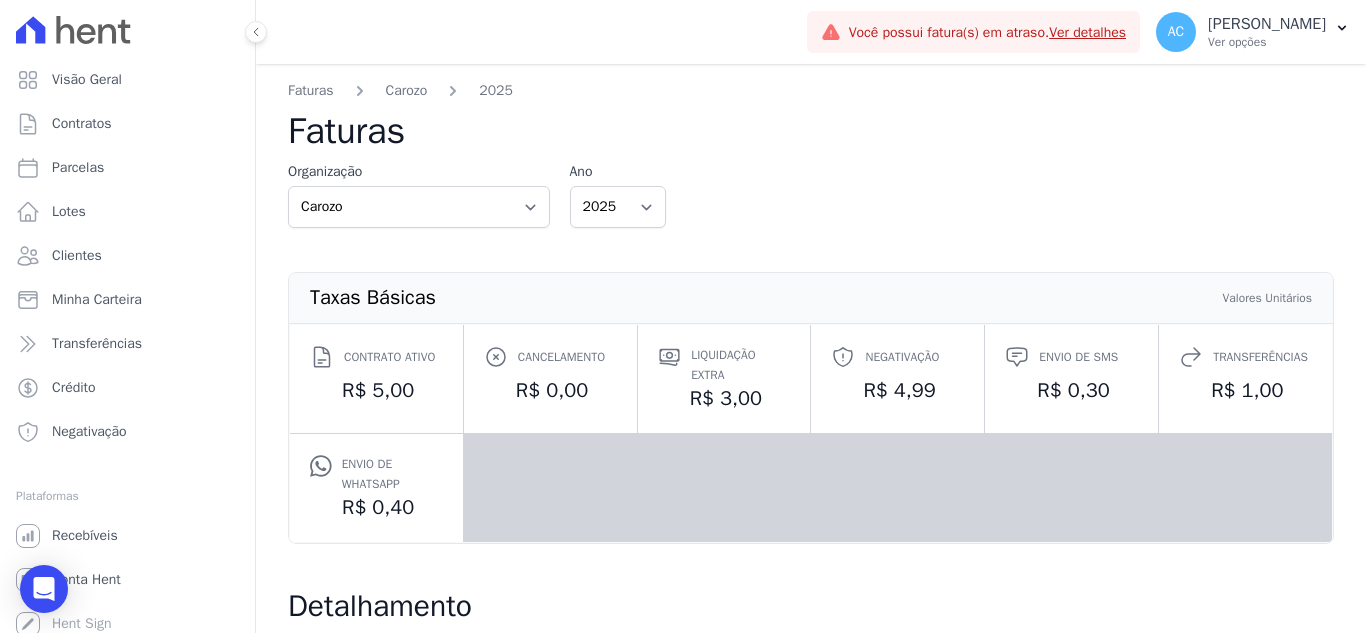 click on "Taxas Básicas
Valores Unitários
Contrato ativo
R$ 5,00
Cancelamento
R$ 0,00
Liquidação extra
R$ 3,00" at bounding box center (811, 408) 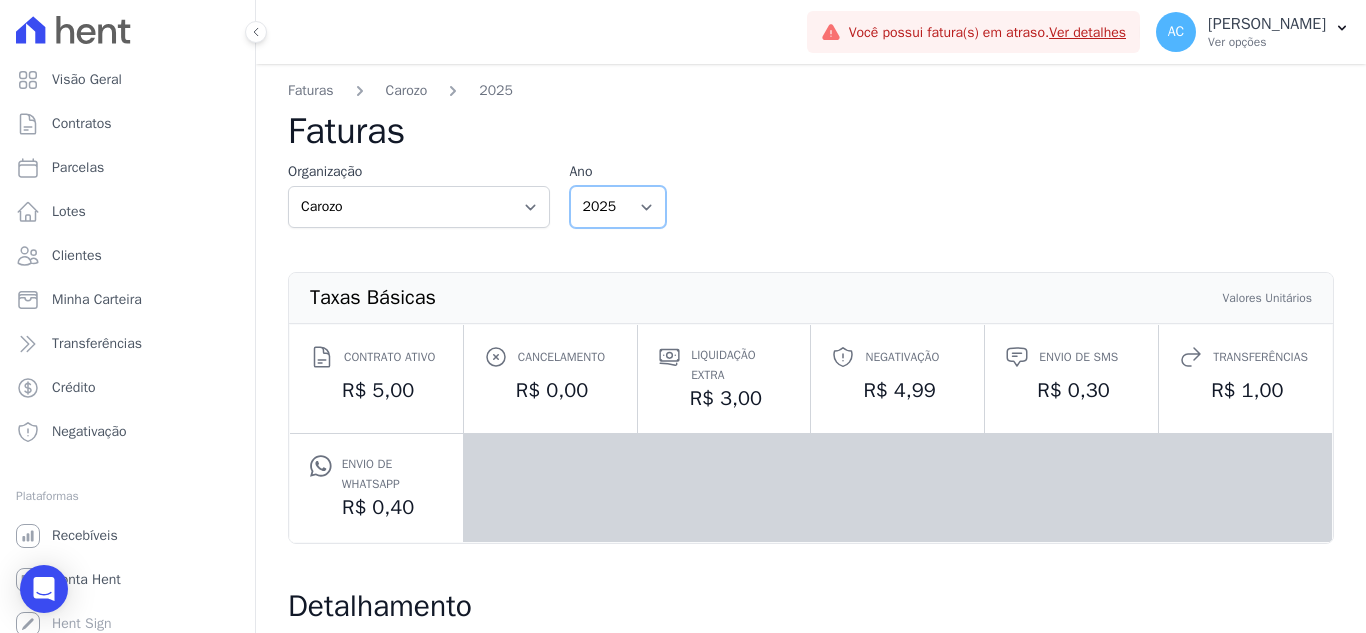 click on "2025
2024
2023
2022
2021" at bounding box center (618, 207) 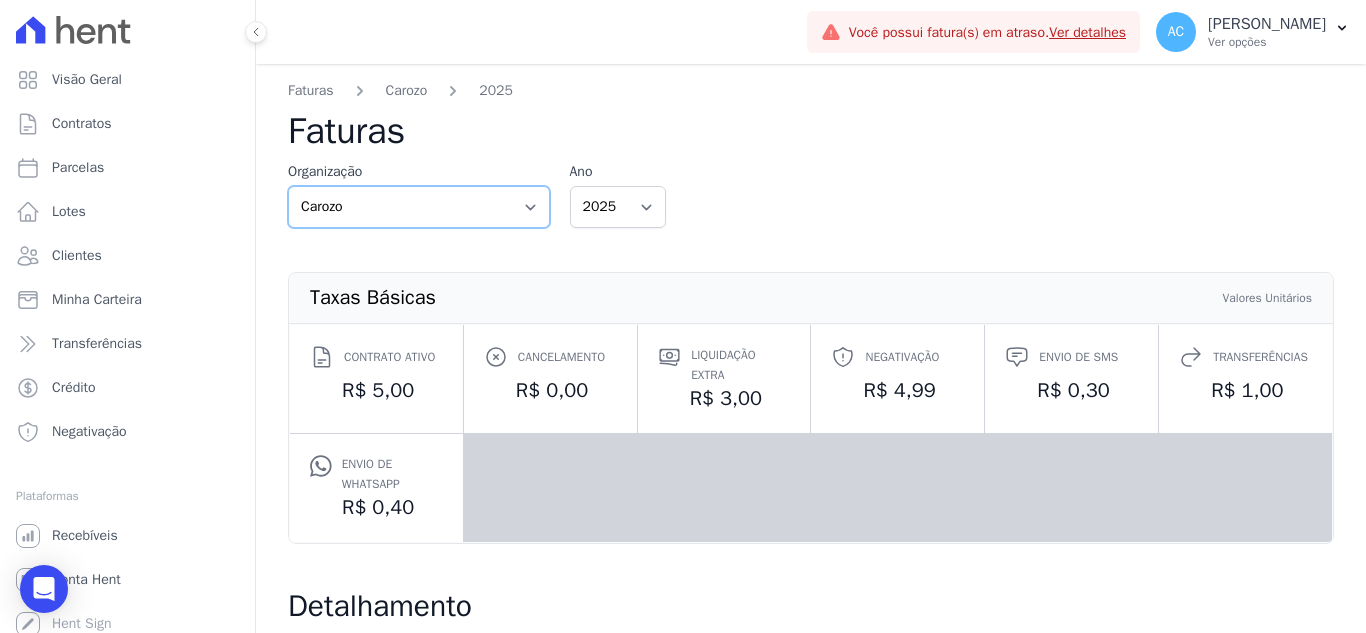 click on "Carozo" at bounding box center [419, 207] 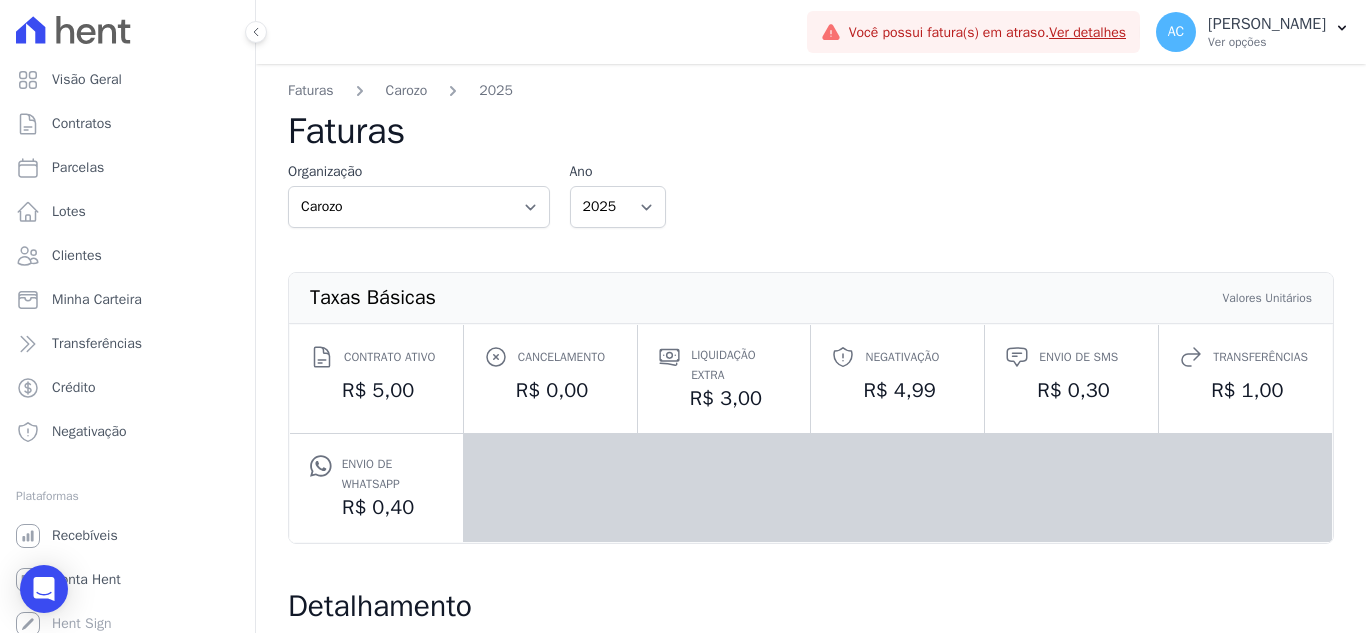 click on "Faturas
[GEOGRAPHIC_DATA]
2025
Faturas
Organização
[GEOGRAPHIC_DATA]
Ano
2025
2024
2023
2022
2021
Taxas Básicas
Valores Unitários
Contrato ativo
R$ 5,00" at bounding box center [811, 867] 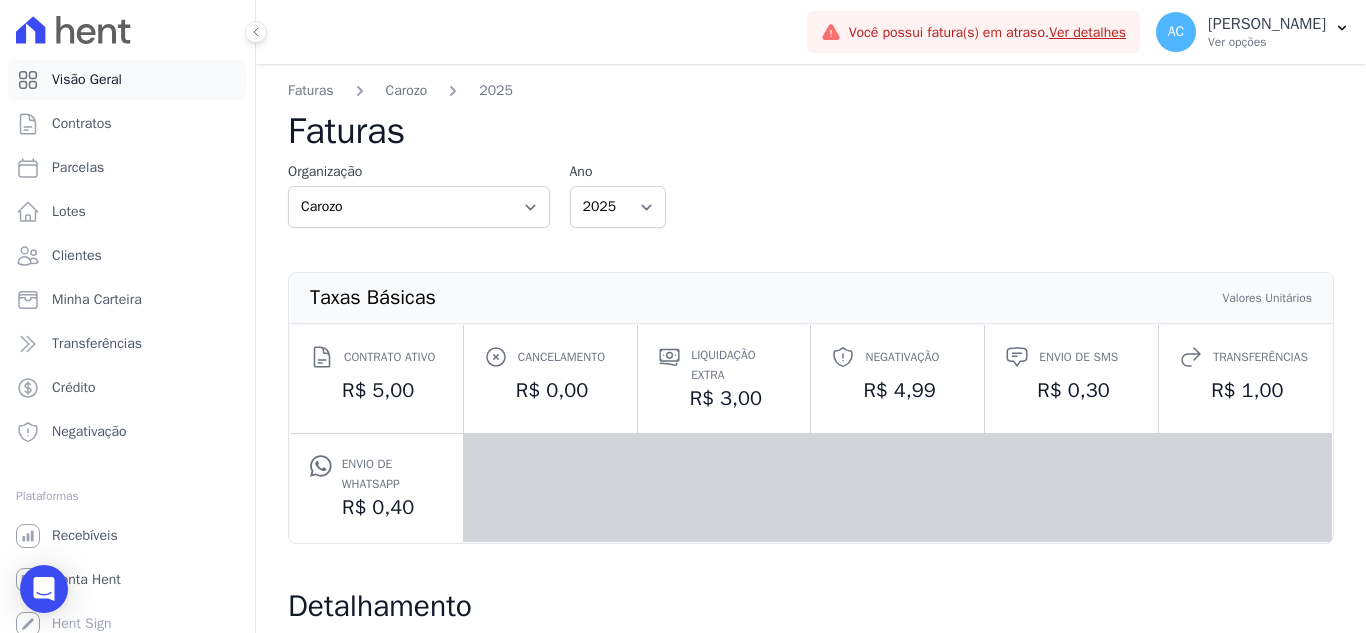 click on "Visão Geral" at bounding box center [127, 80] 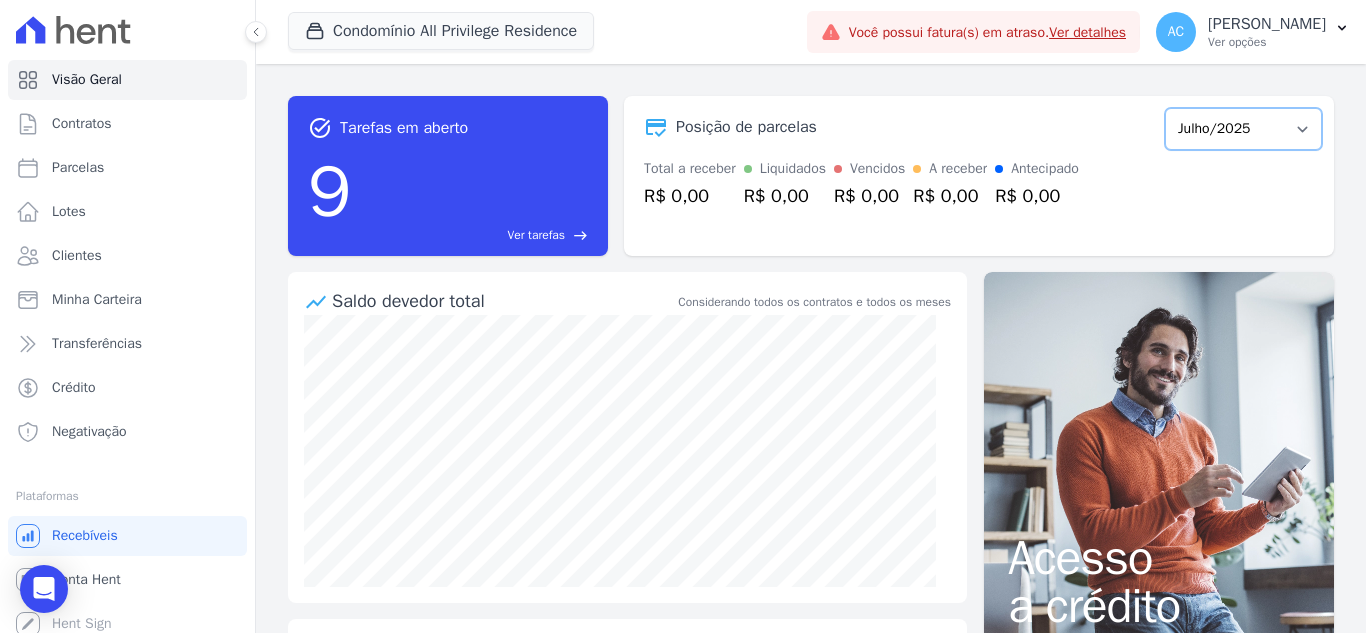 click on "Julho/2022
Agosto/2022
Setembro/2022
Outubro/2022
Novembro/2022
Dezembro/2022
[GEOGRAPHIC_DATA]/2023
Fevereiro/2023
Março/2023
Abril/2023
Maio/2023
Junho/2023
Julho/2023
Agosto/2023
Setembro/2023
Outubro/2023
Novembro/2023
Dezembro/2023
[GEOGRAPHIC_DATA]/2024
Fevereiro/2024
Março/2024
Abril/2024
[GEOGRAPHIC_DATA]/2024
Junho/2024
Julho/2024
Agosto/2024
Setembro/2024
Outubro/2024
Novembro/2024
Dezembro/2024
[GEOGRAPHIC_DATA]/2025
Fevereiro/2025
Março/2025
Abril/2025
Julho/2025" at bounding box center [1243, 129] 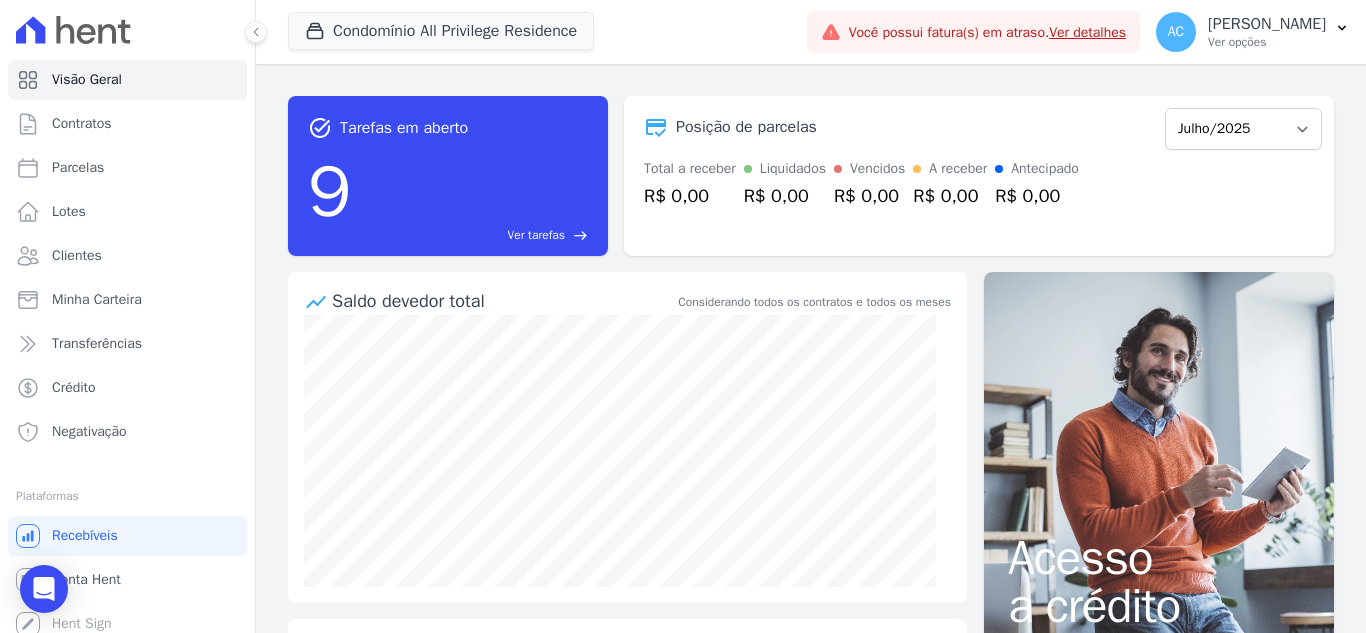 click on "task_alt
Tarefas em aberto
9
Ver tarefas
east
Posição de parcelas
Julho/2022
Agosto/2022
Setembro/2022
Outubro/2022
Novembro/2022
Dezembro/2022
[GEOGRAPHIC_DATA]/2023
Fevereiro/2023
Março/2023
Abril/2023
Maio/2023
Junho/2023
Julho/2023
Agosto/2023
Setembro/2023
Outubro/2023
Novembro/2023
Dezembro/2023
Janeiro/2024
Fevereiro/2024
Março/2024
Abril/2024
Maio/2024
Junho/2024
Julho/2024
Agosto/2024
Setembro/2024
Outubro/2024
Novembro/2024
Dezembro/2024
[GEOGRAPHIC_DATA]/2025
Fevereiro/2025
Março/2025
Abril/2025
Julho/2025
Total a receber
R$ 0,00
Liquidados
R$ 0,00
Vencidos" at bounding box center (811, 176) 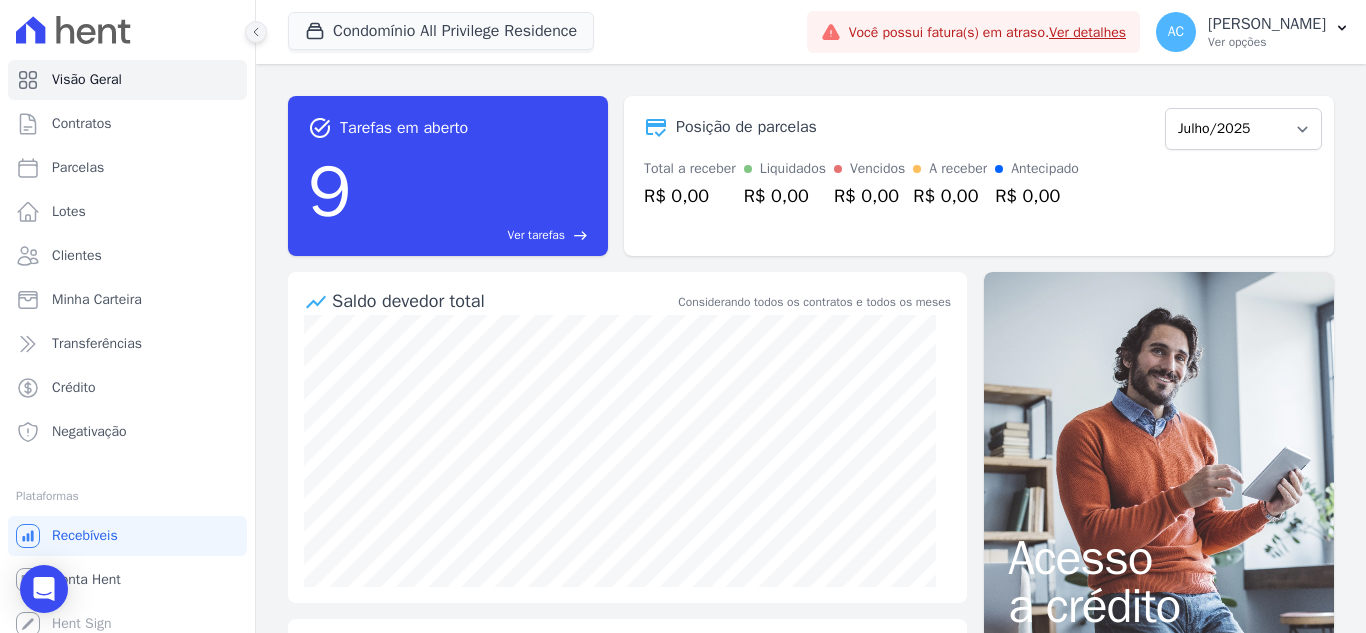 click at bounding box center [256, 32] 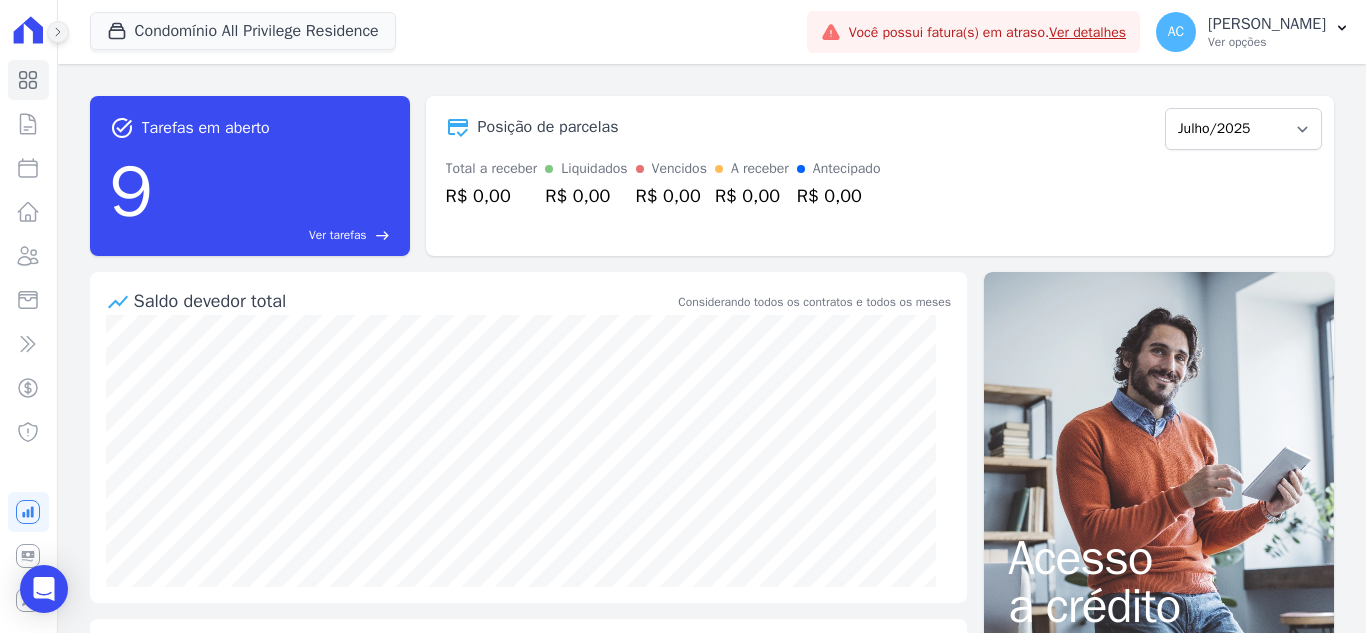 click 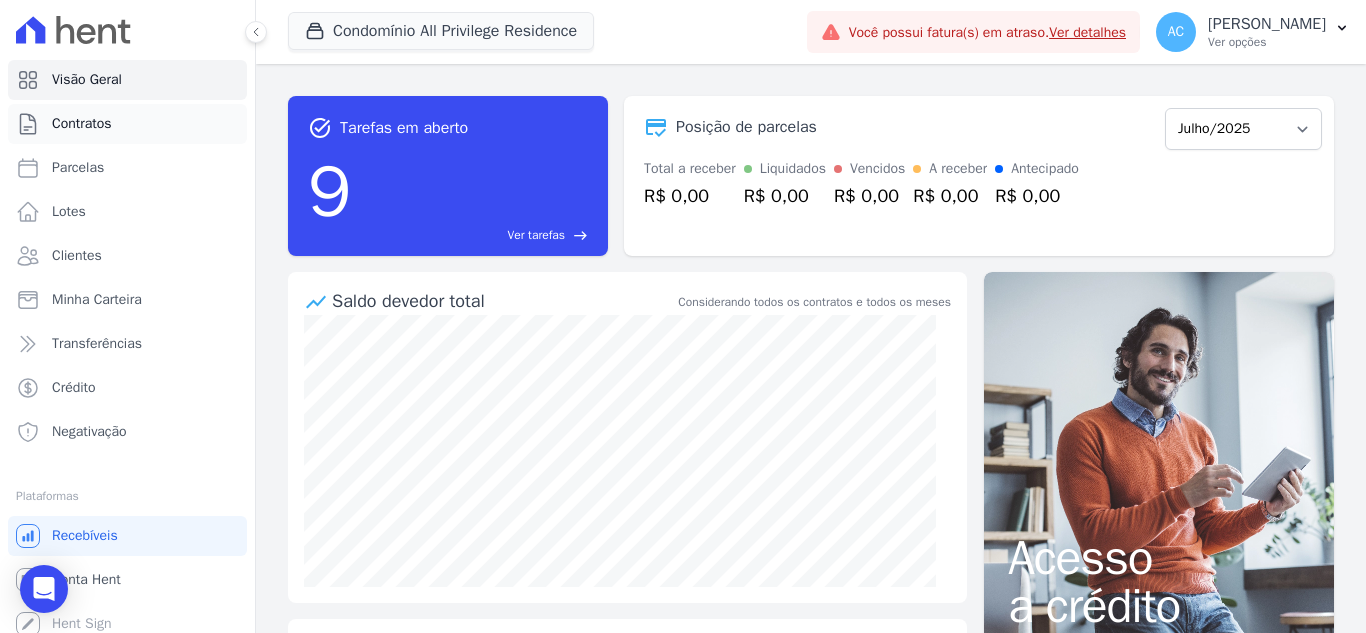 click on "Contratos" at bounding box center [82, 124] 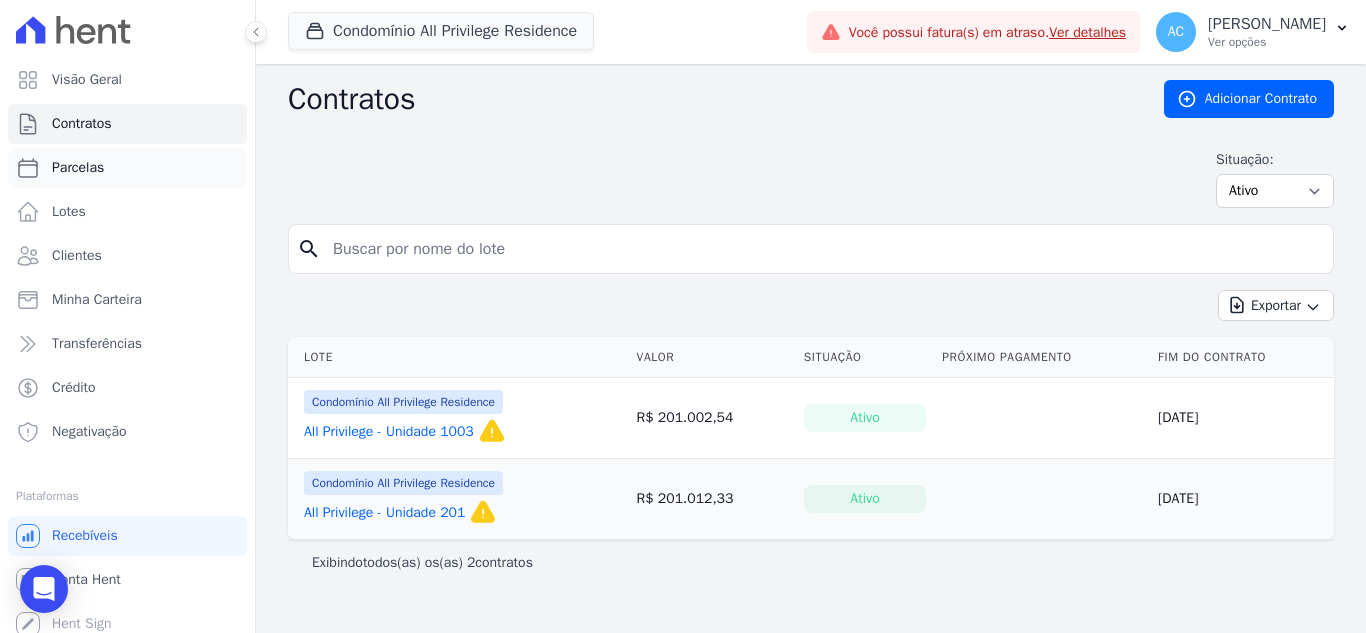 click on "Parcelas" at bounding box center (127, 168) 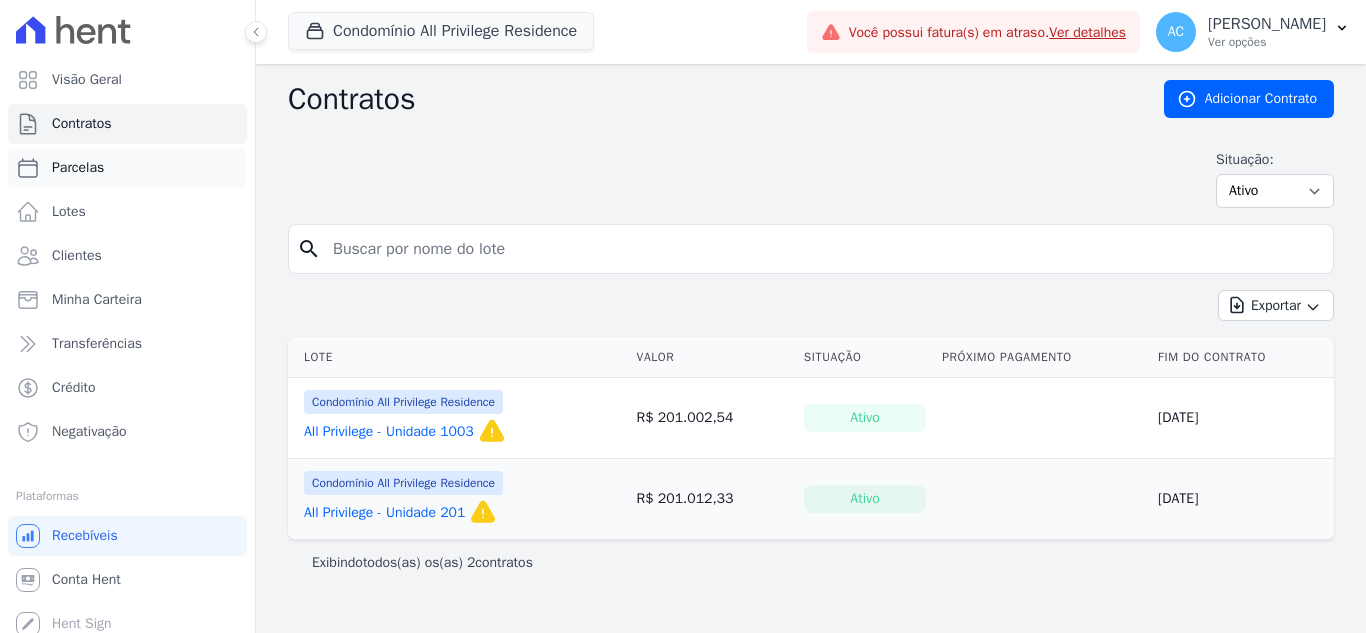 select 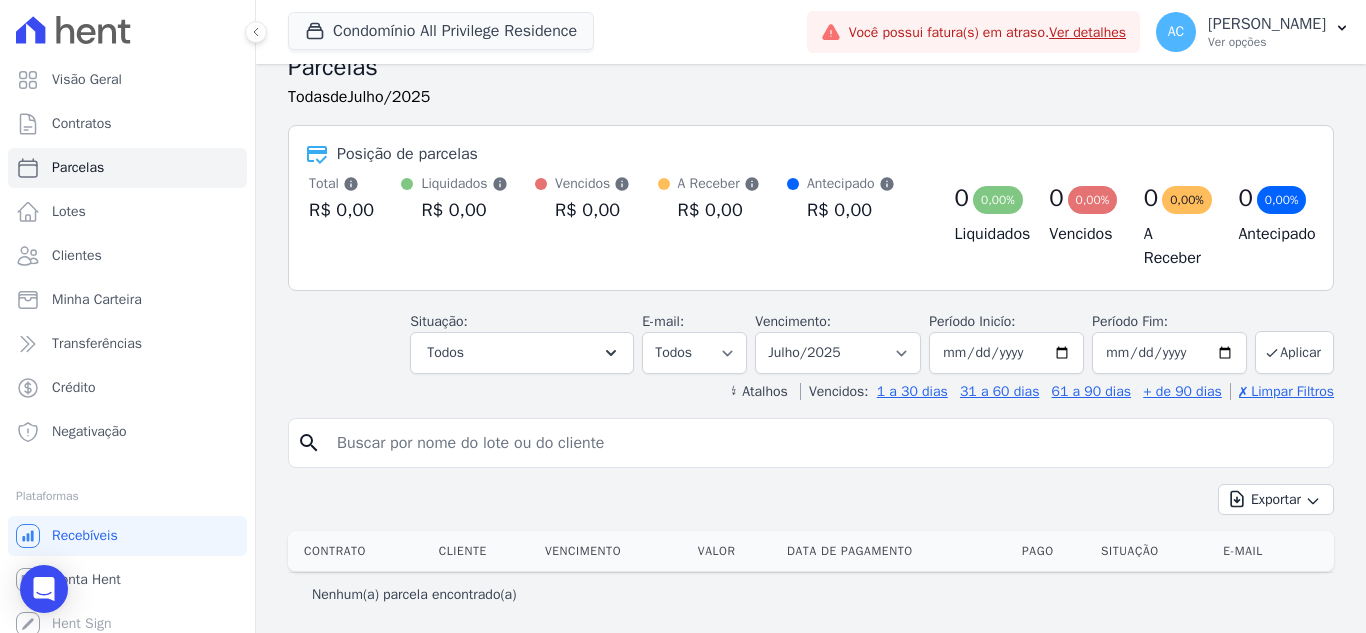 scroll, scrollTop: 0, scrollLeft: 0, axis: both 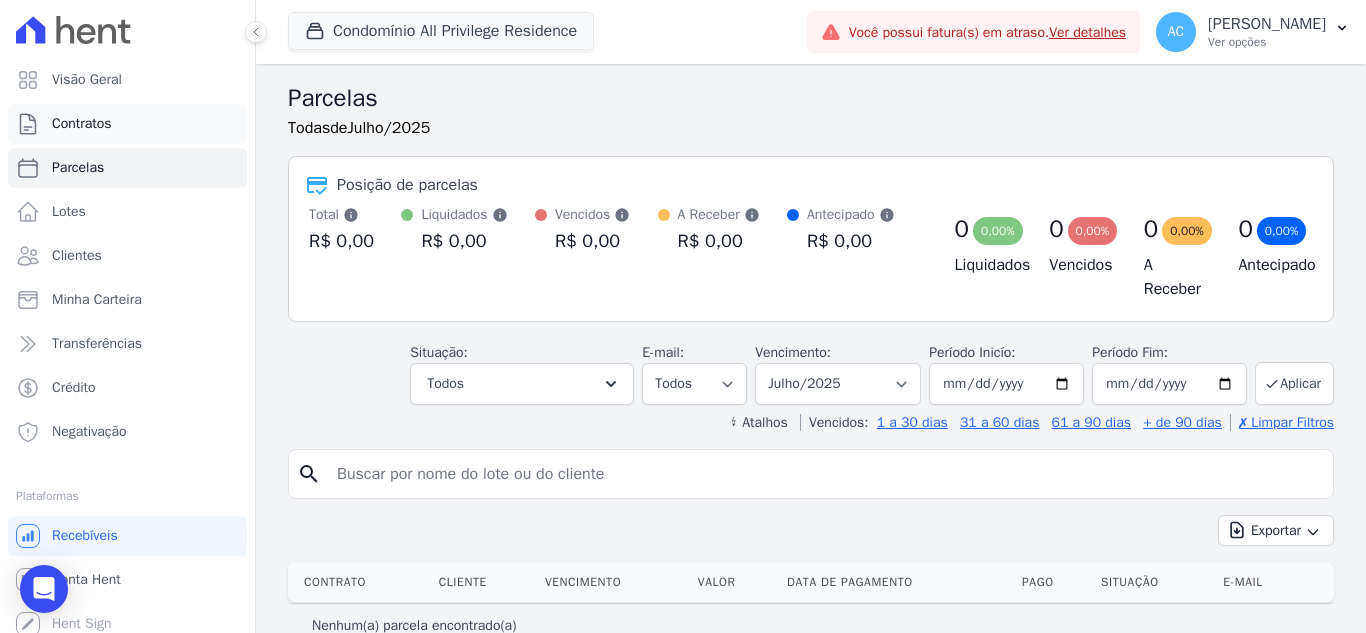 click on "Contratos" at bounding box center [127, 124] 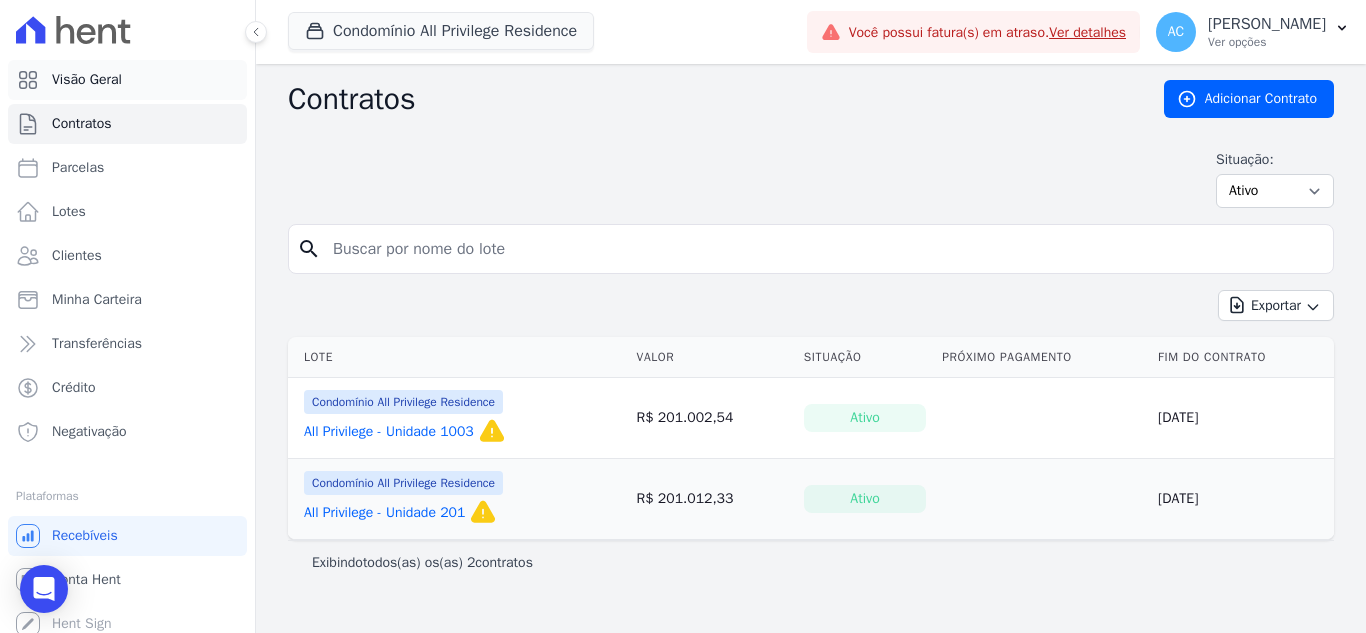 click 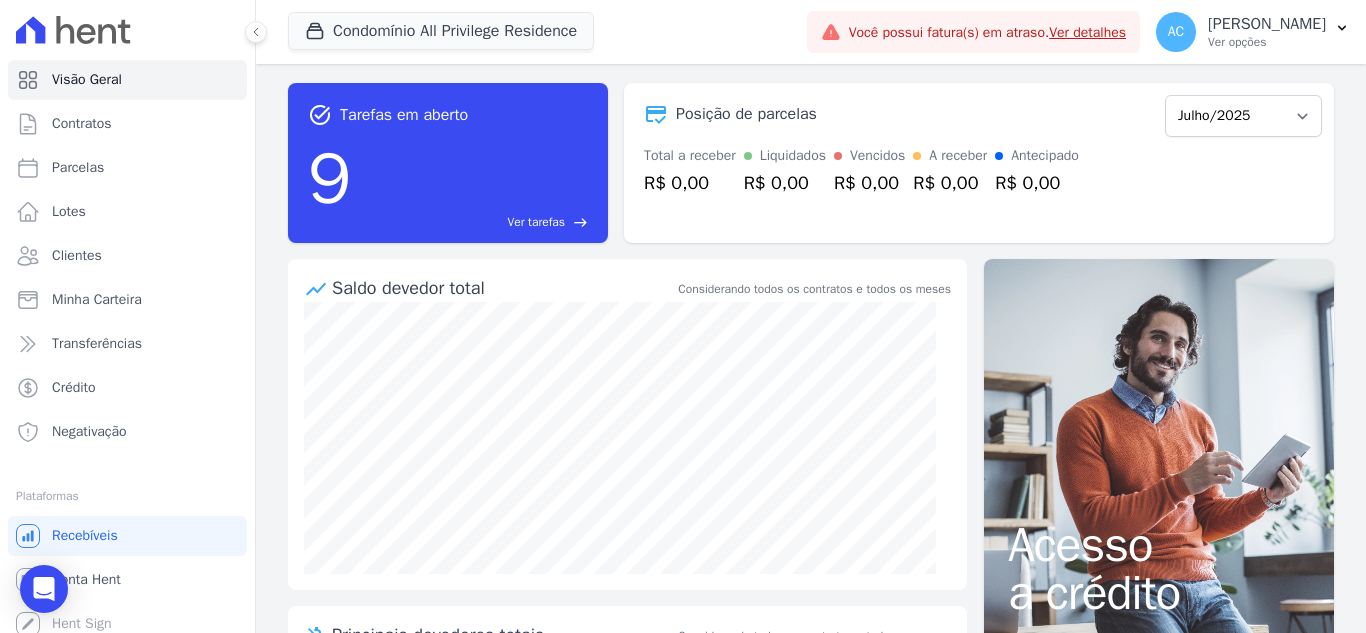 scroll, scrollTop: 0, scrollLeft: 0, axis: both 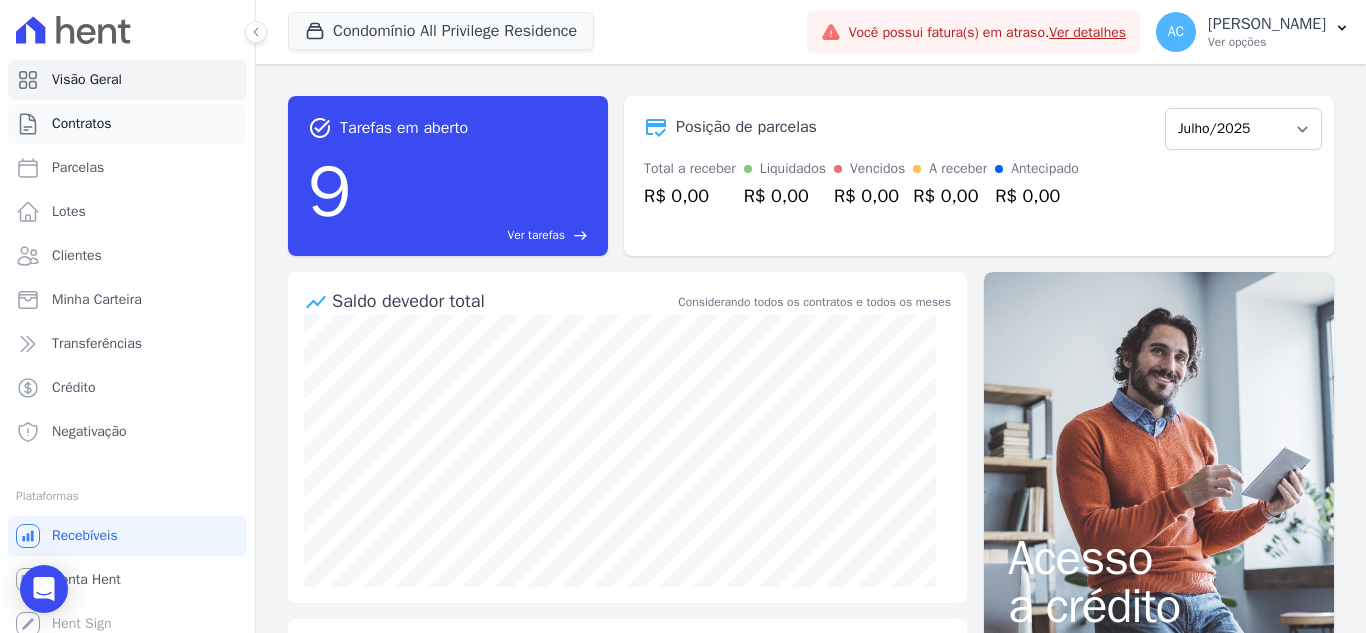 click on "Contratos" at bounding box center [127, 124] 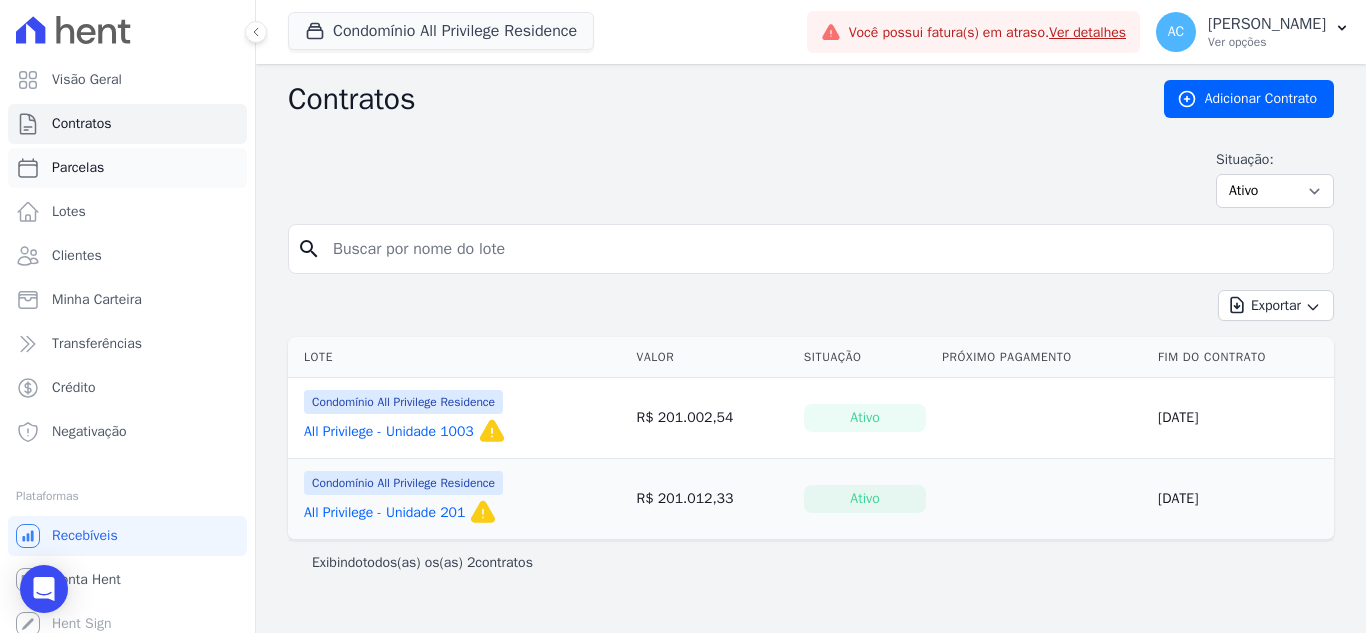 click on "Parcelas" at bounding box center [127, 168] 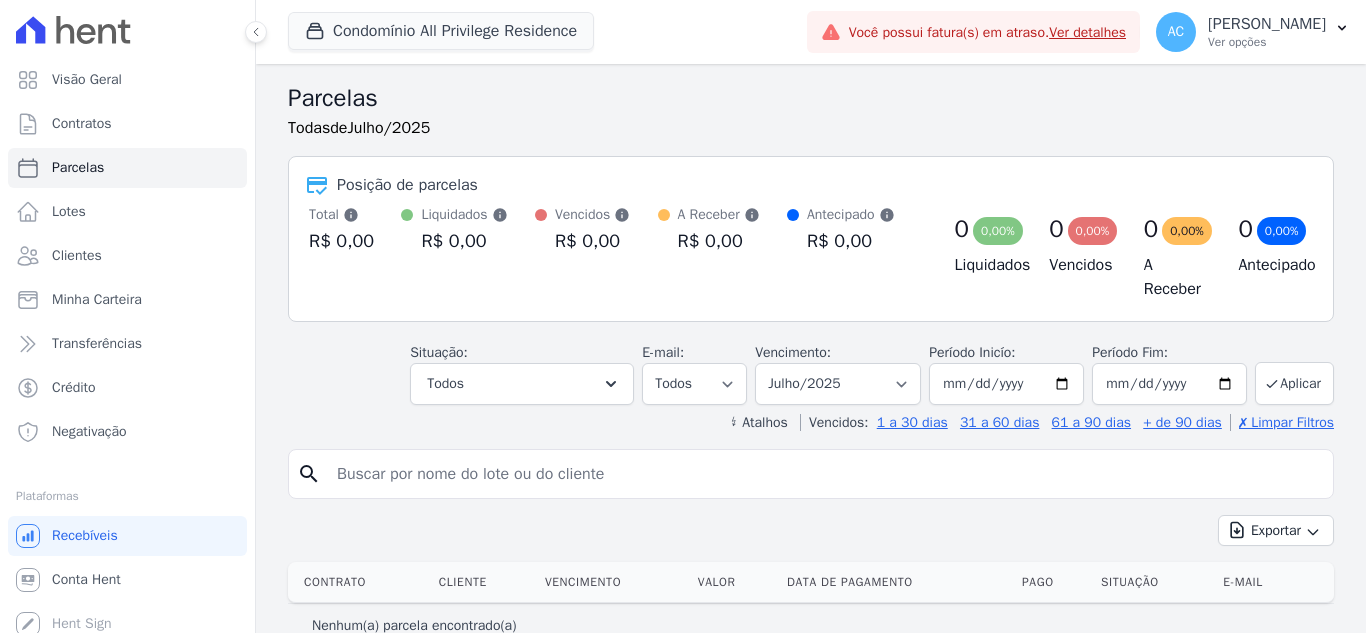select 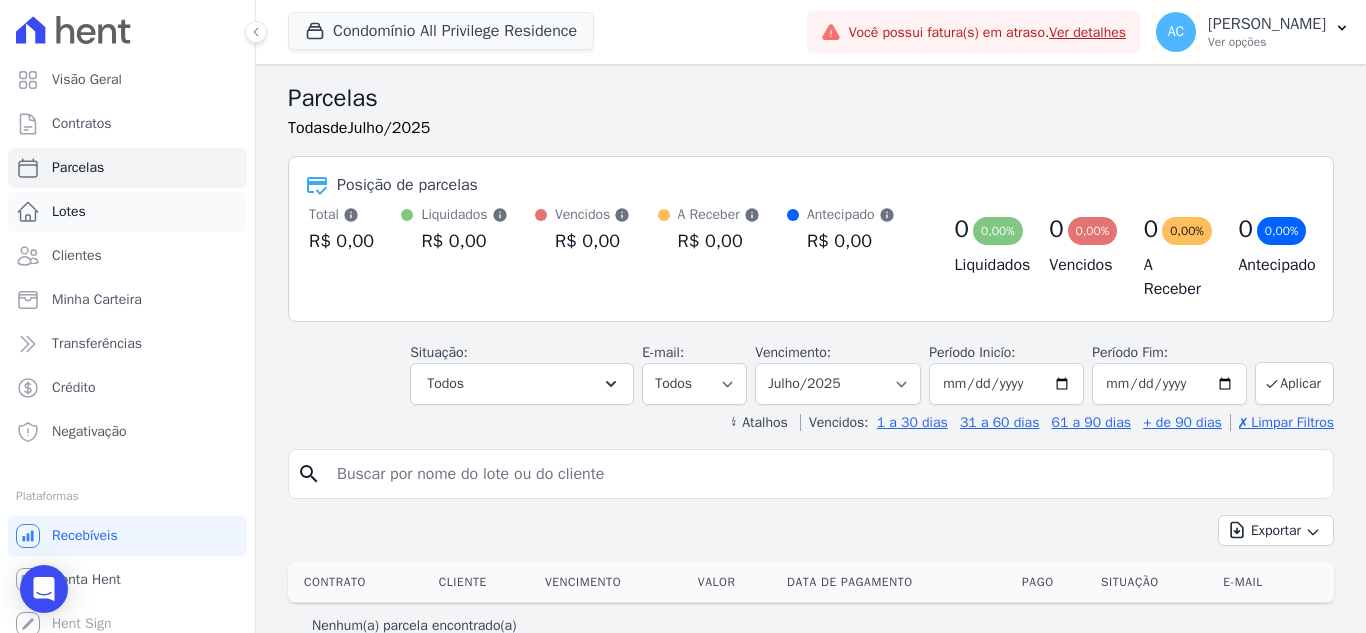 click on "Lotes" at bounding box center [127, 212] 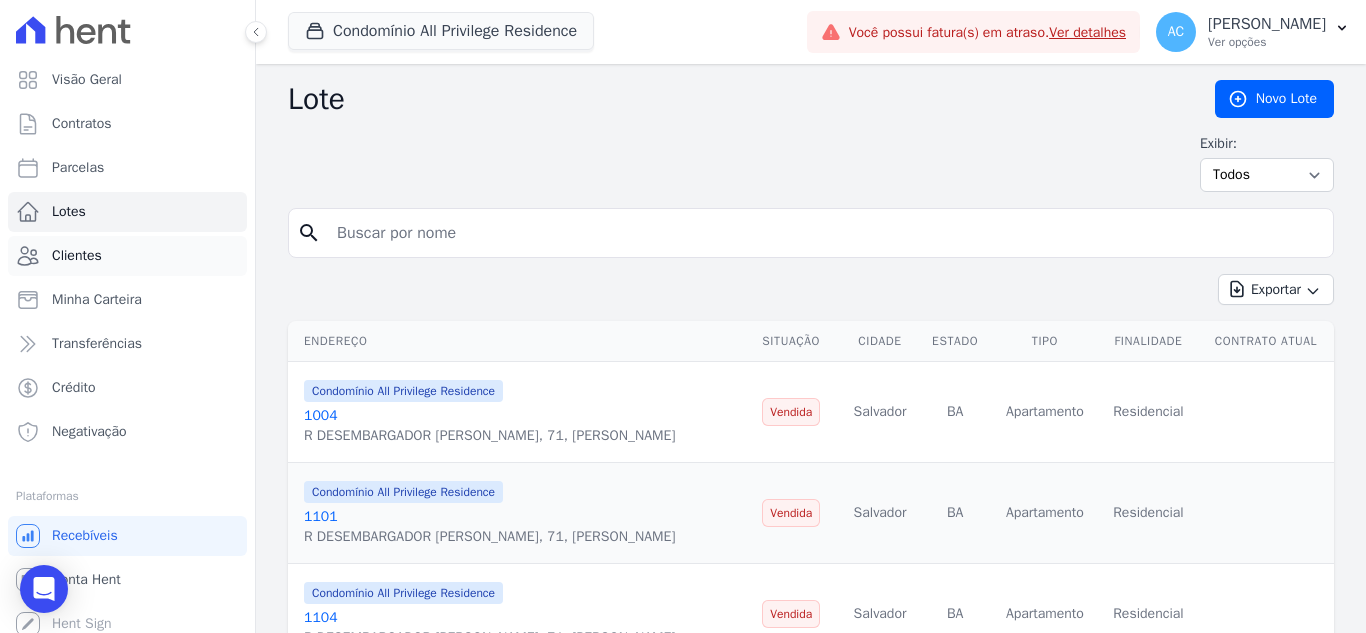 click on "Clientes" at bounding box center [77, 256] 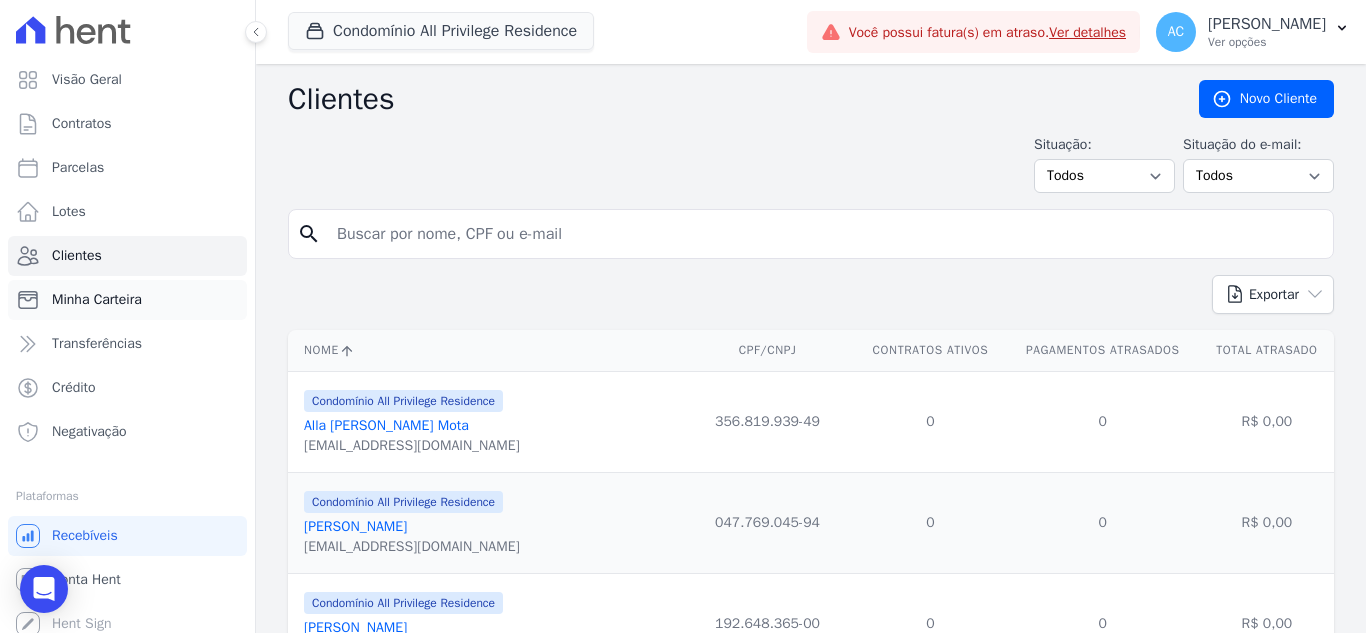 click on "Minha Carteira" at bounding box center (97, 300) 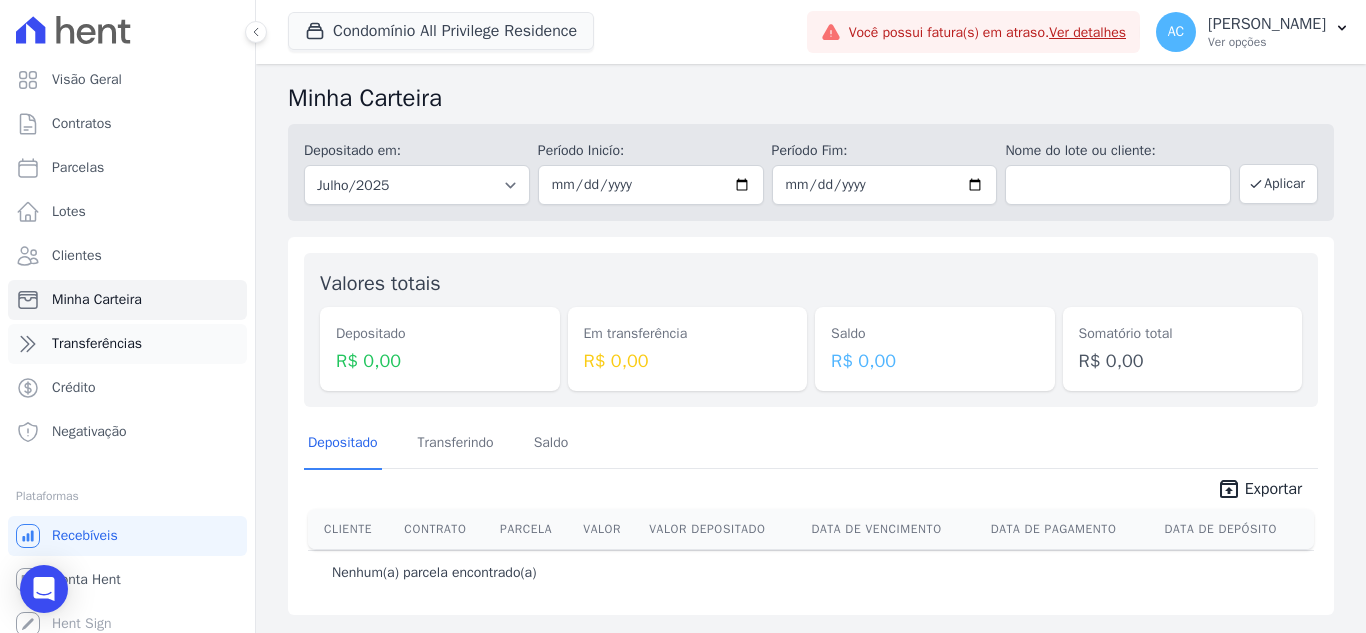click on "Transferências" at bounding box center [127, 344] 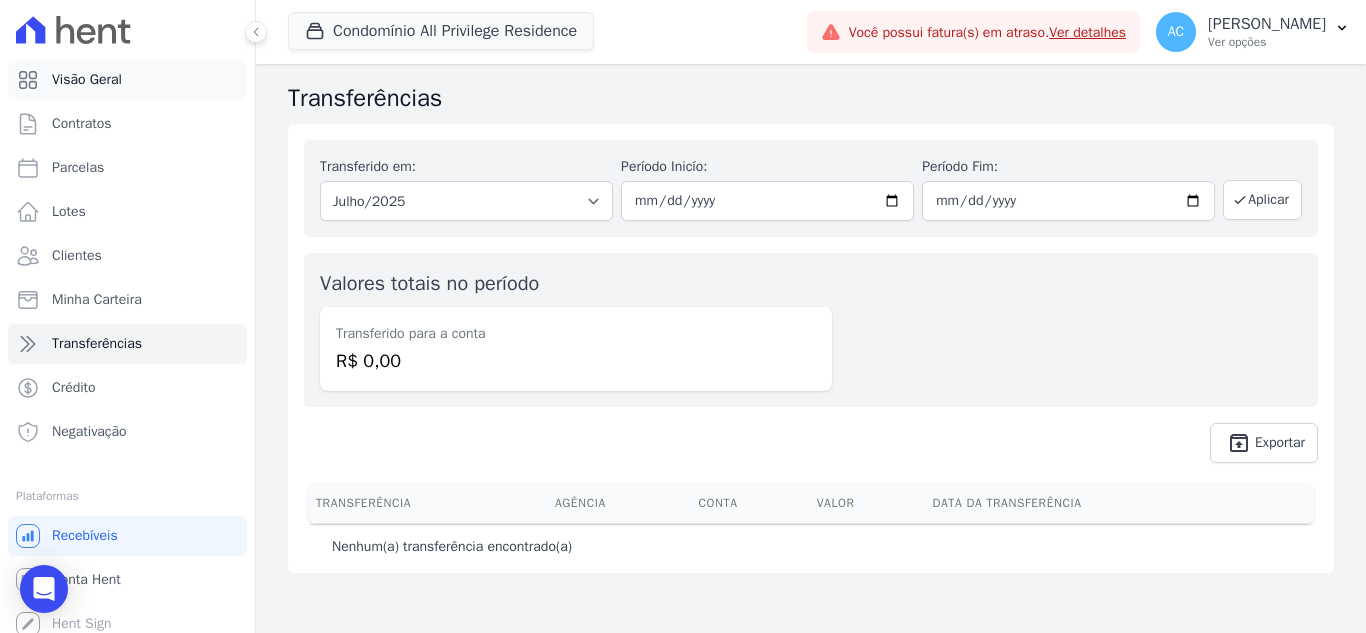 click on "Visão Geral" at bounding box center (87, 80) 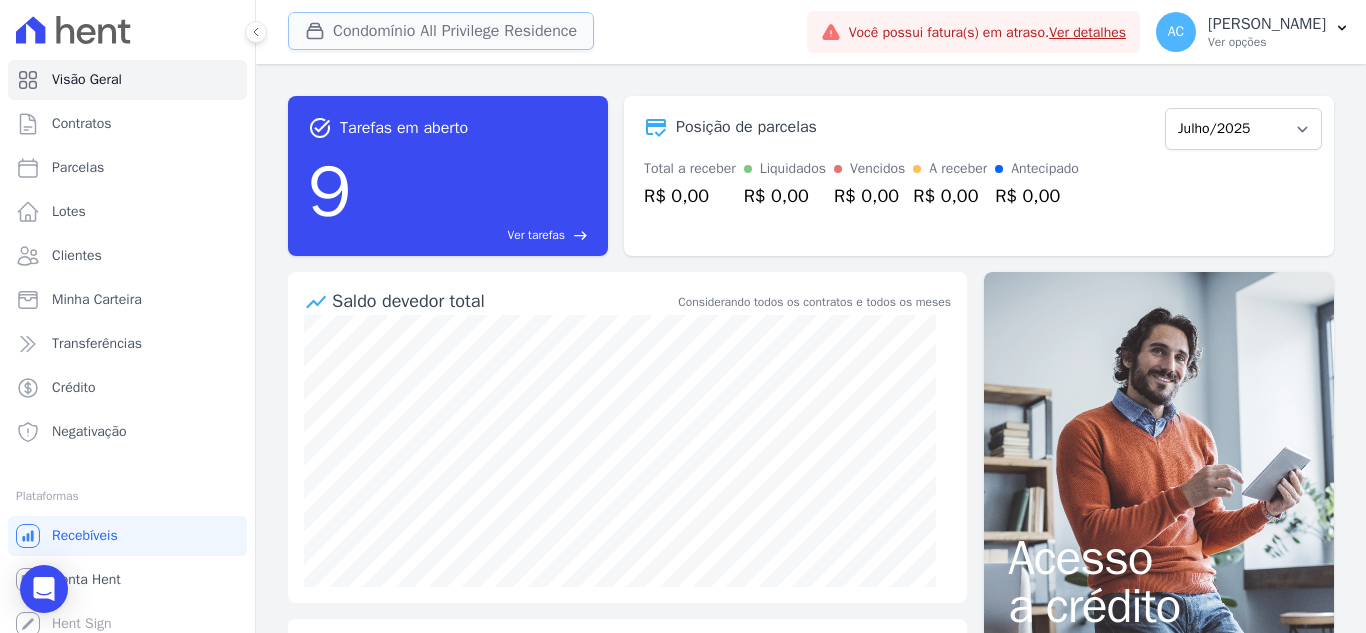 click on "Condomínio All Privilege Residence" at bounding box center [441, 31] 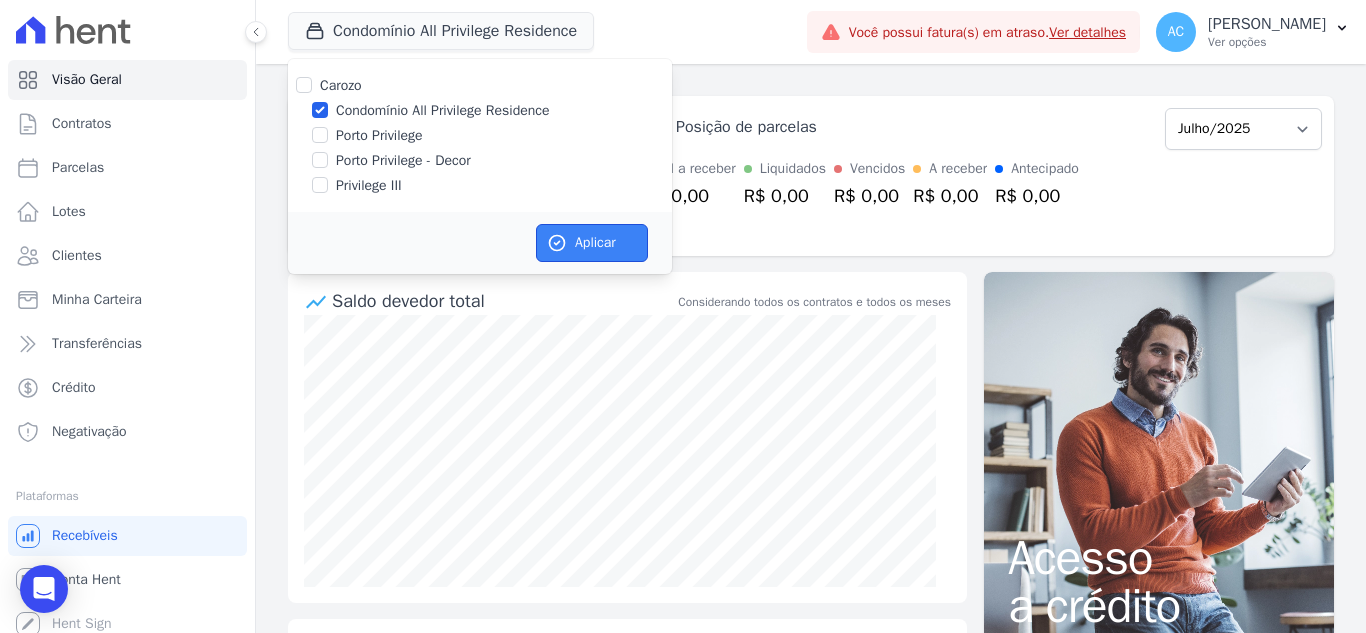 click on "Aplicar" at bounding box center (592, 243) 